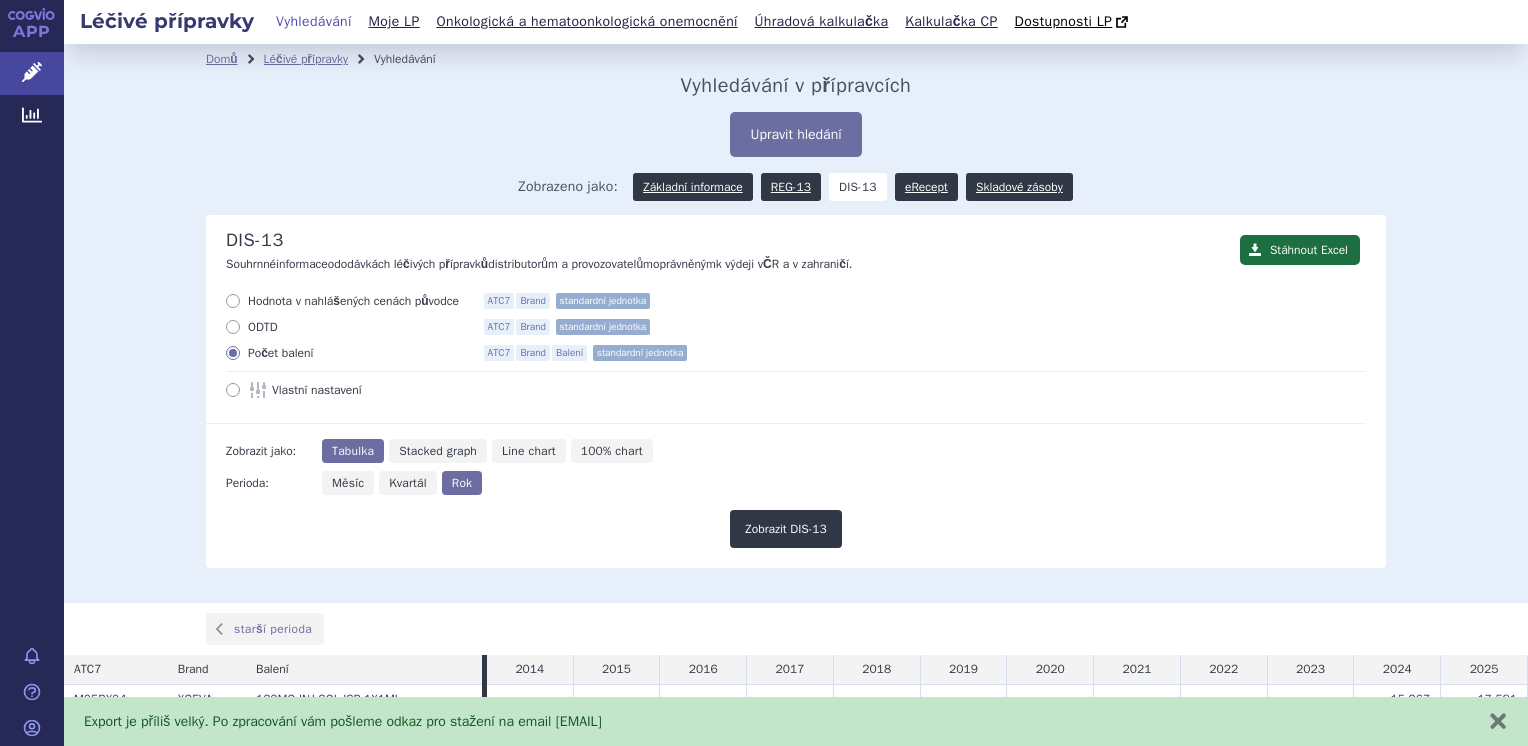 scroll, scrollTop: 0, scrollLeft: 0, axis: both 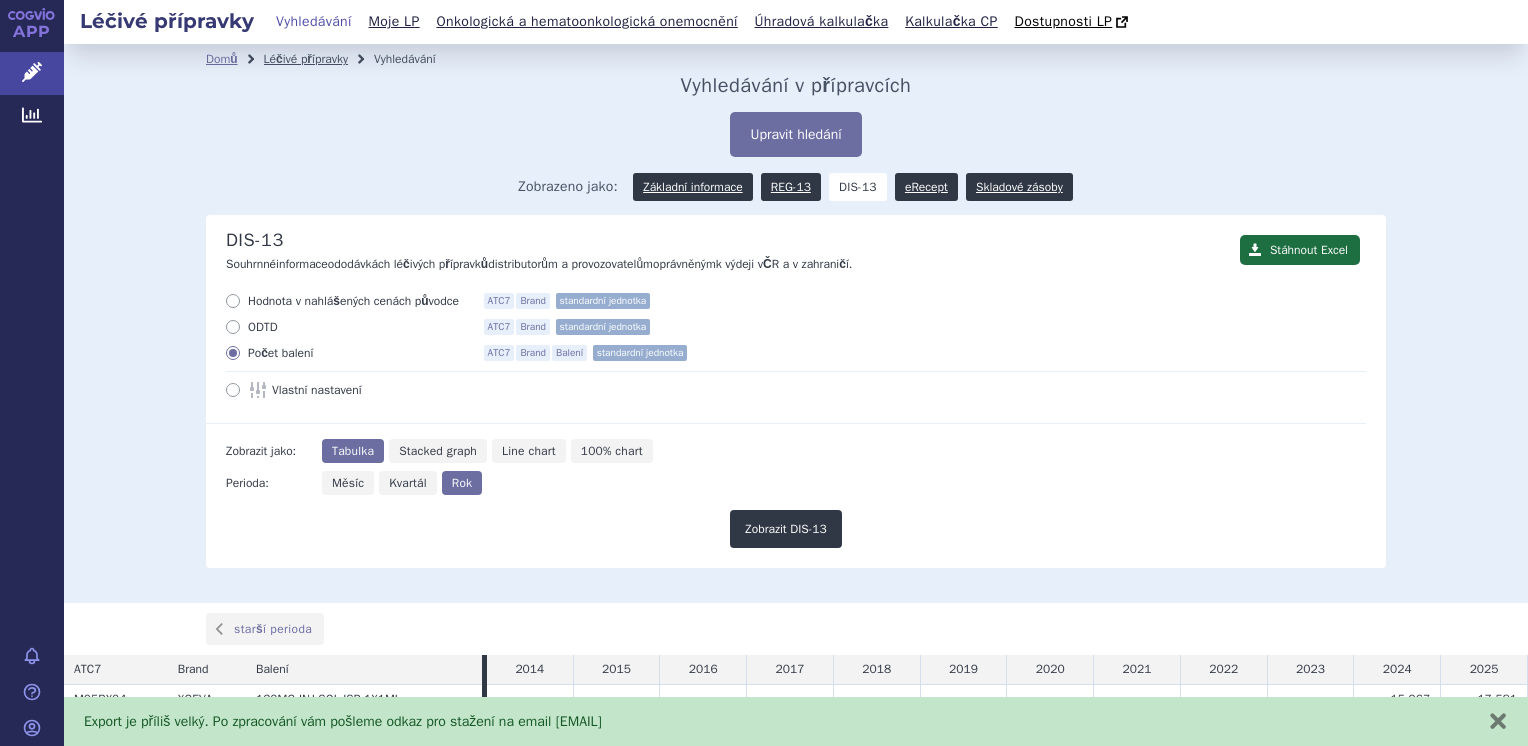 click on "Léčivé přípravky" at bounding box center [306, 59] 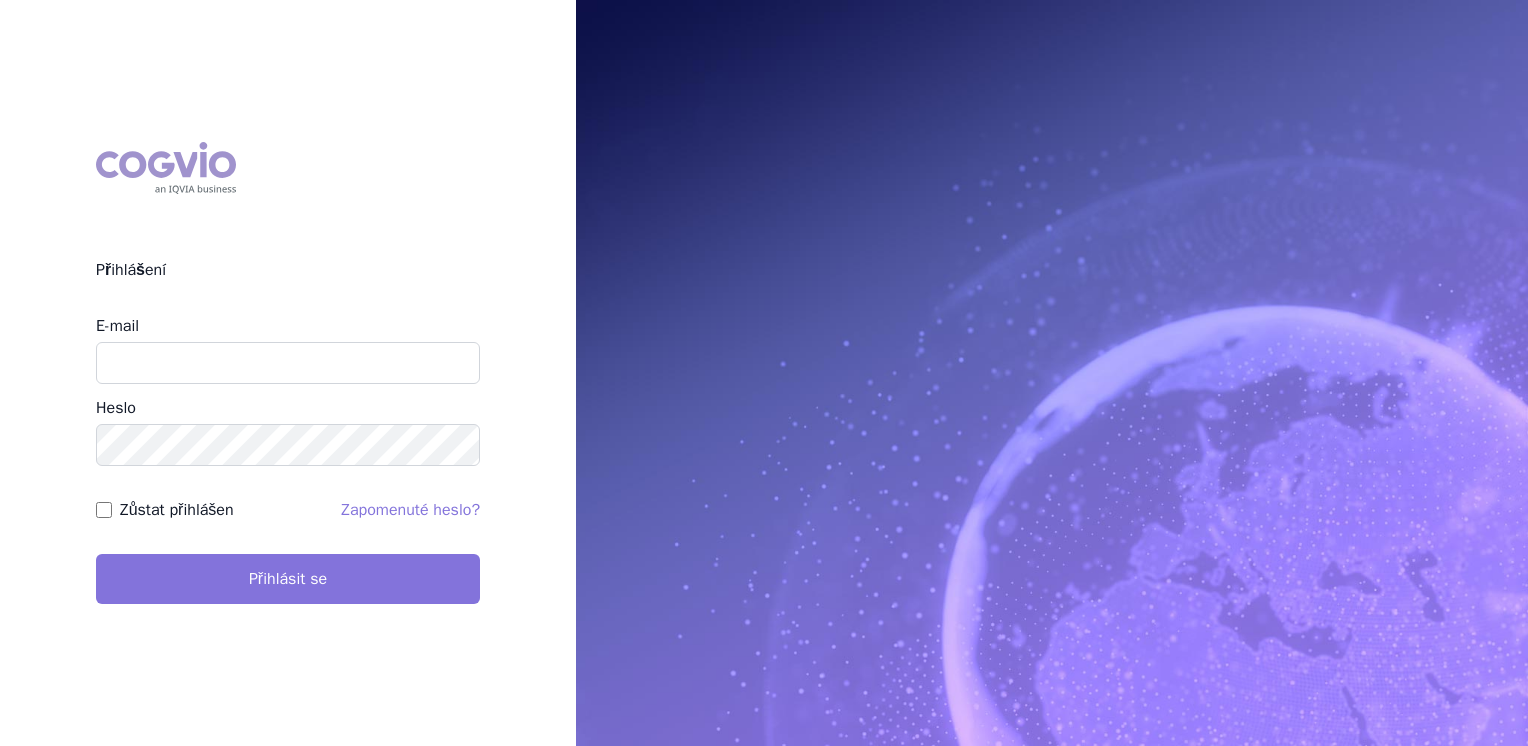 scroll, scrollTop: 0, scrollLeft: 0, axis: both 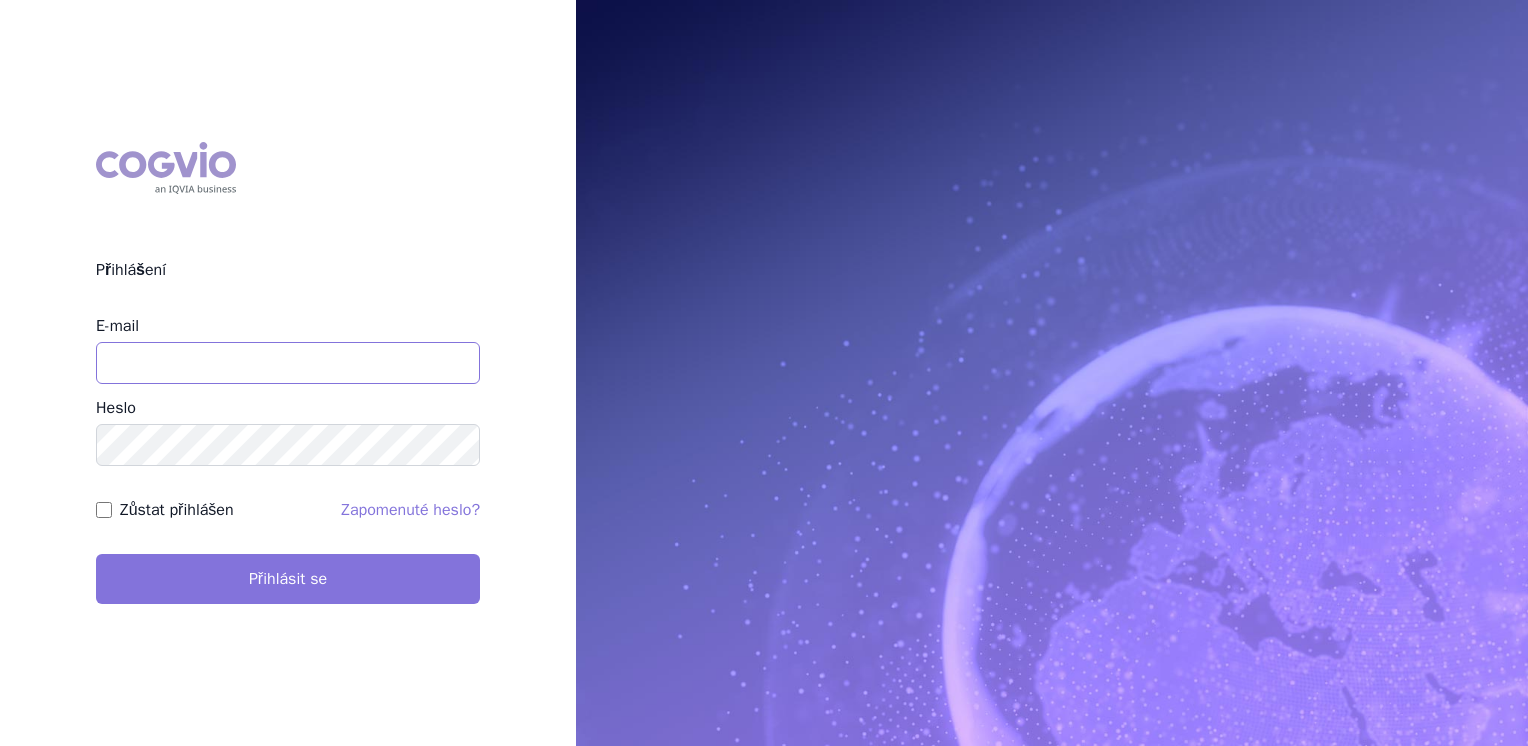 type on "magda_petrova@accord-healthcare.com" 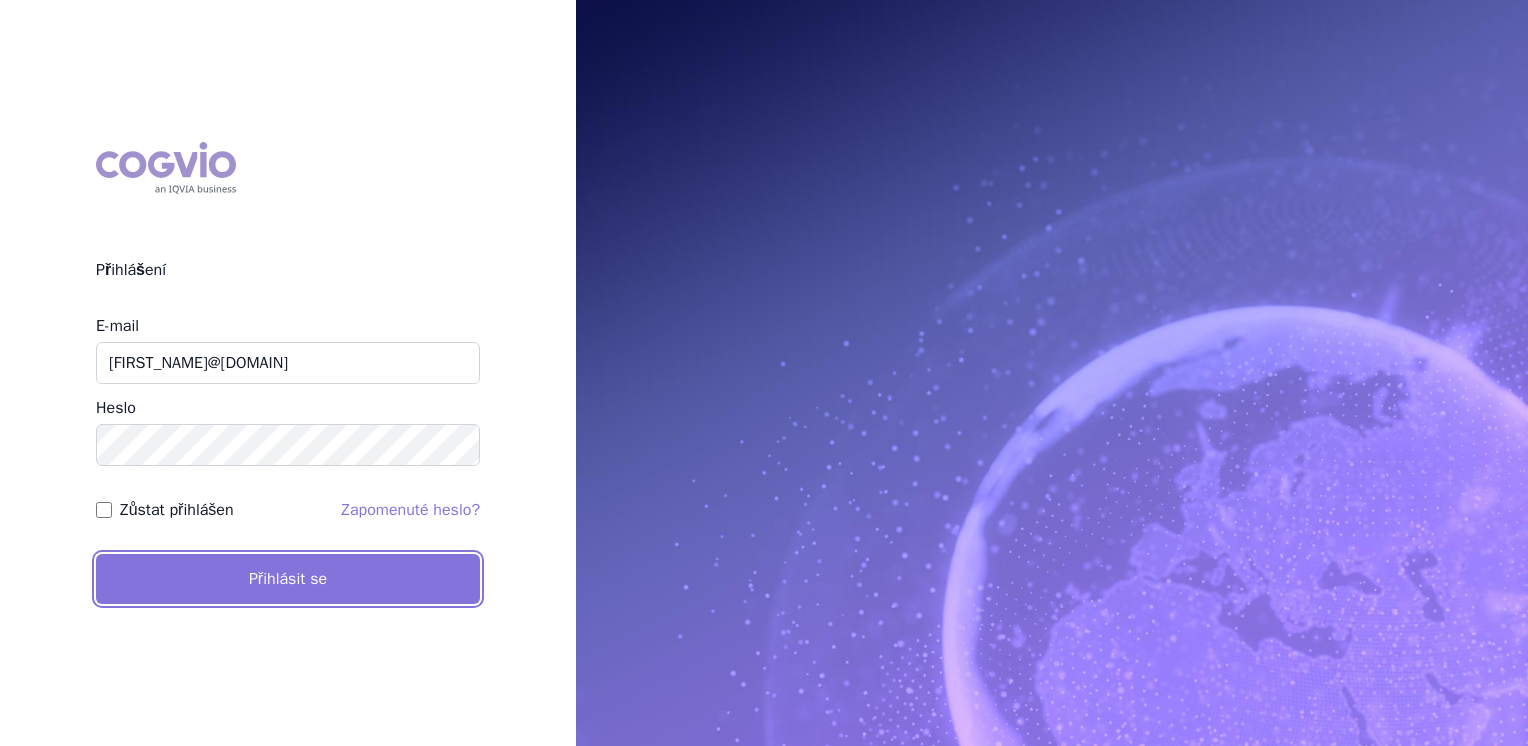 click on "Přihlásit se" at bounding box center [288, 579] 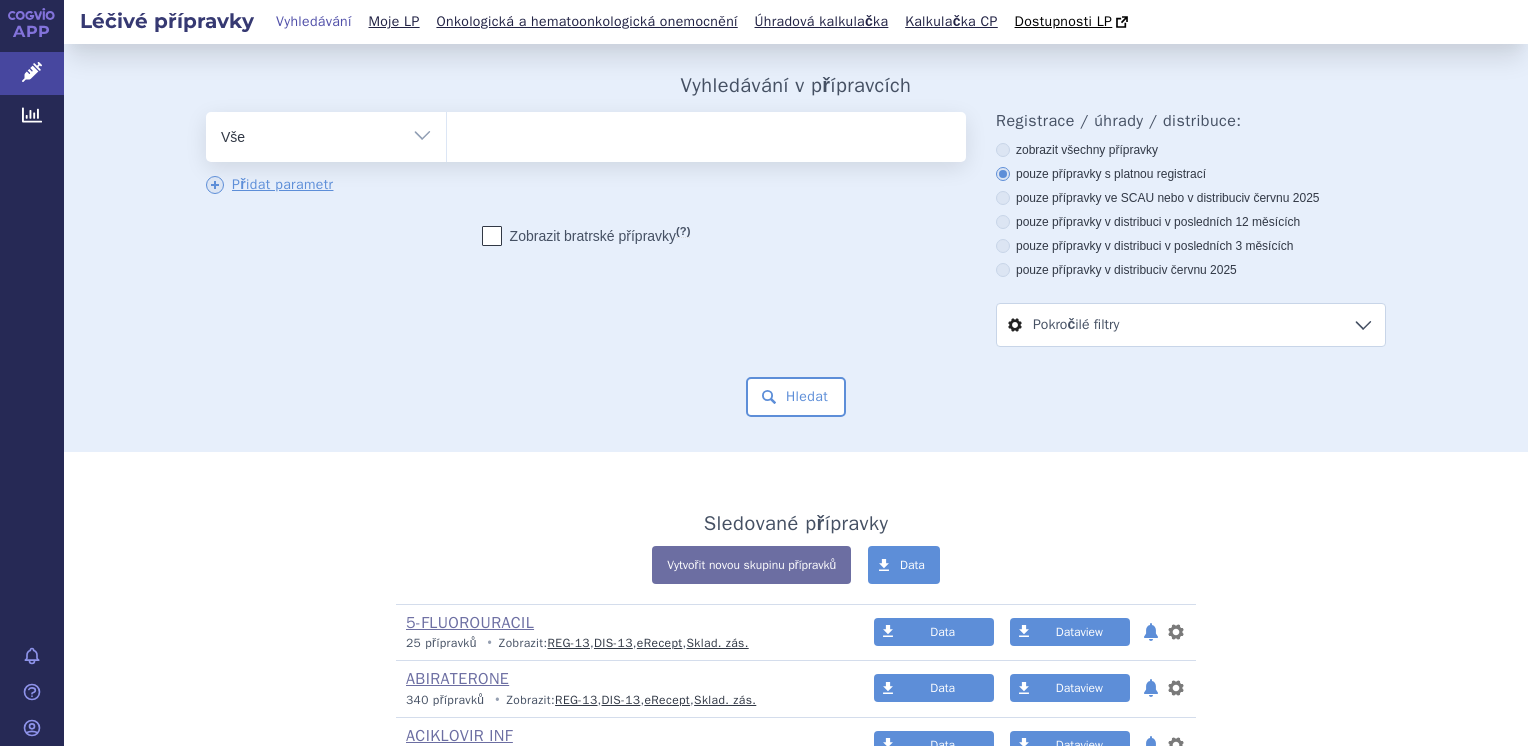 scroll, scrollTop: 0, scrollLeft: 0, axis: both 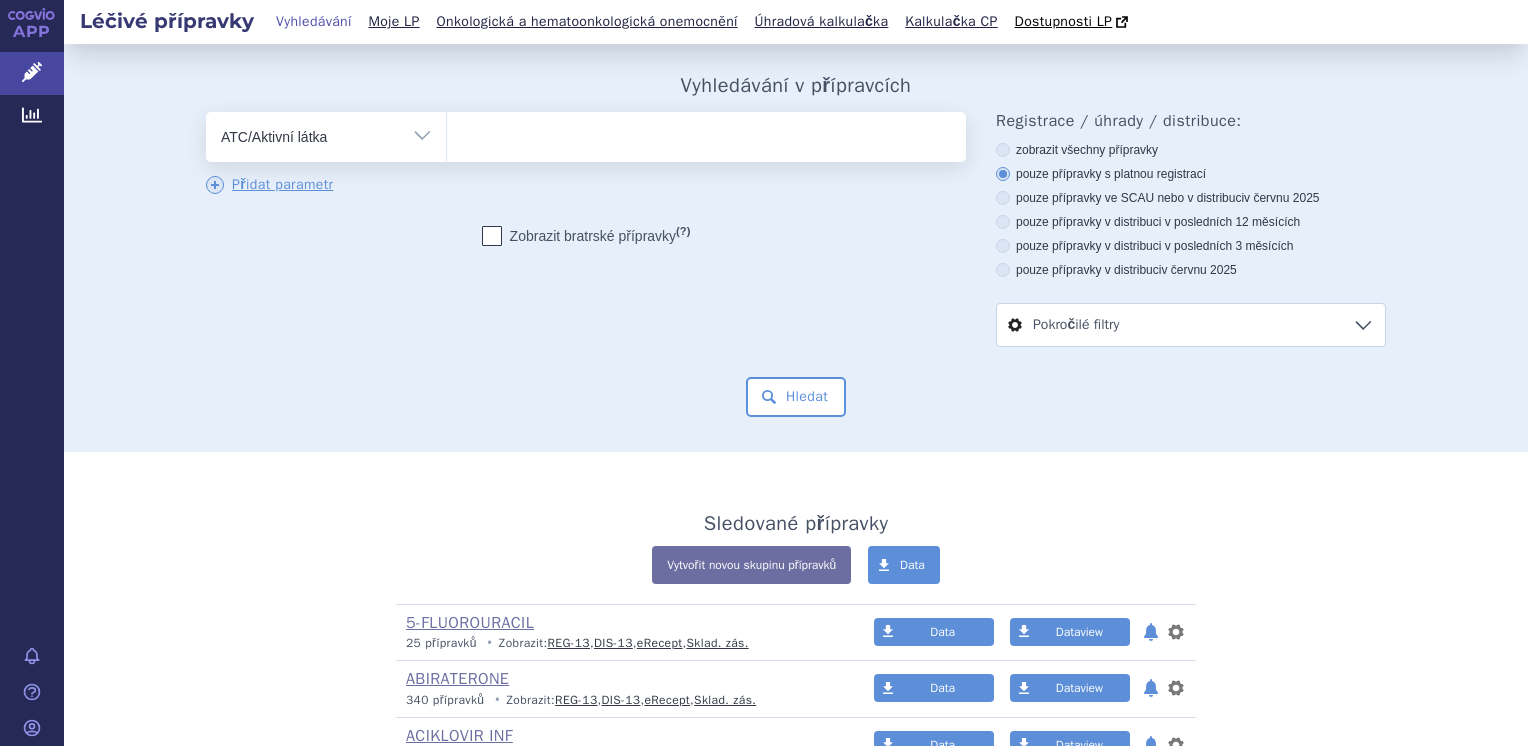 click on "Vše
Přípravek/SUKL kód
MAH
VPOIS
ATC/Aktivní látka
Léková forma
Síla" at bounding box center (326, 134) 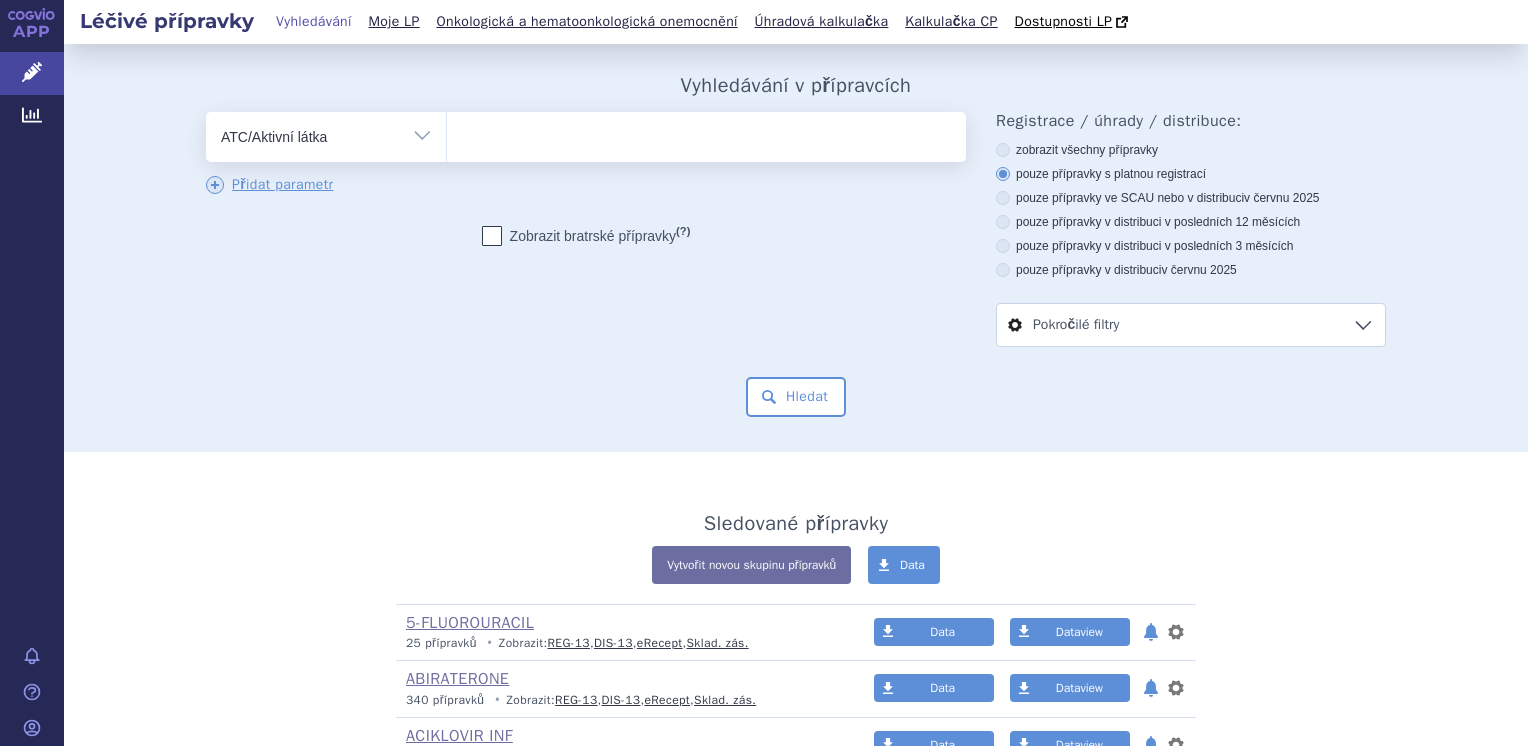 click at bounding box center [706, 133] 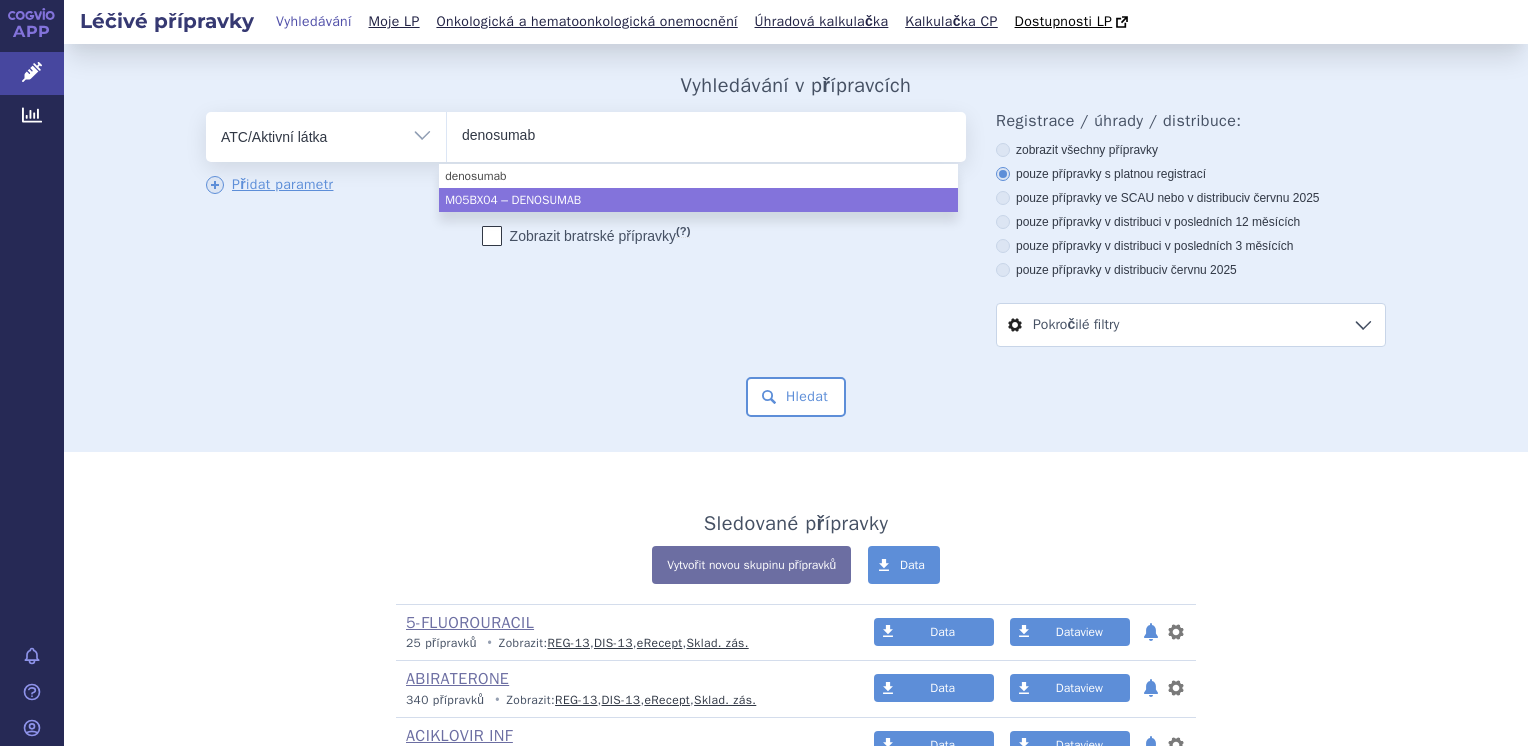 type on "denosumab" 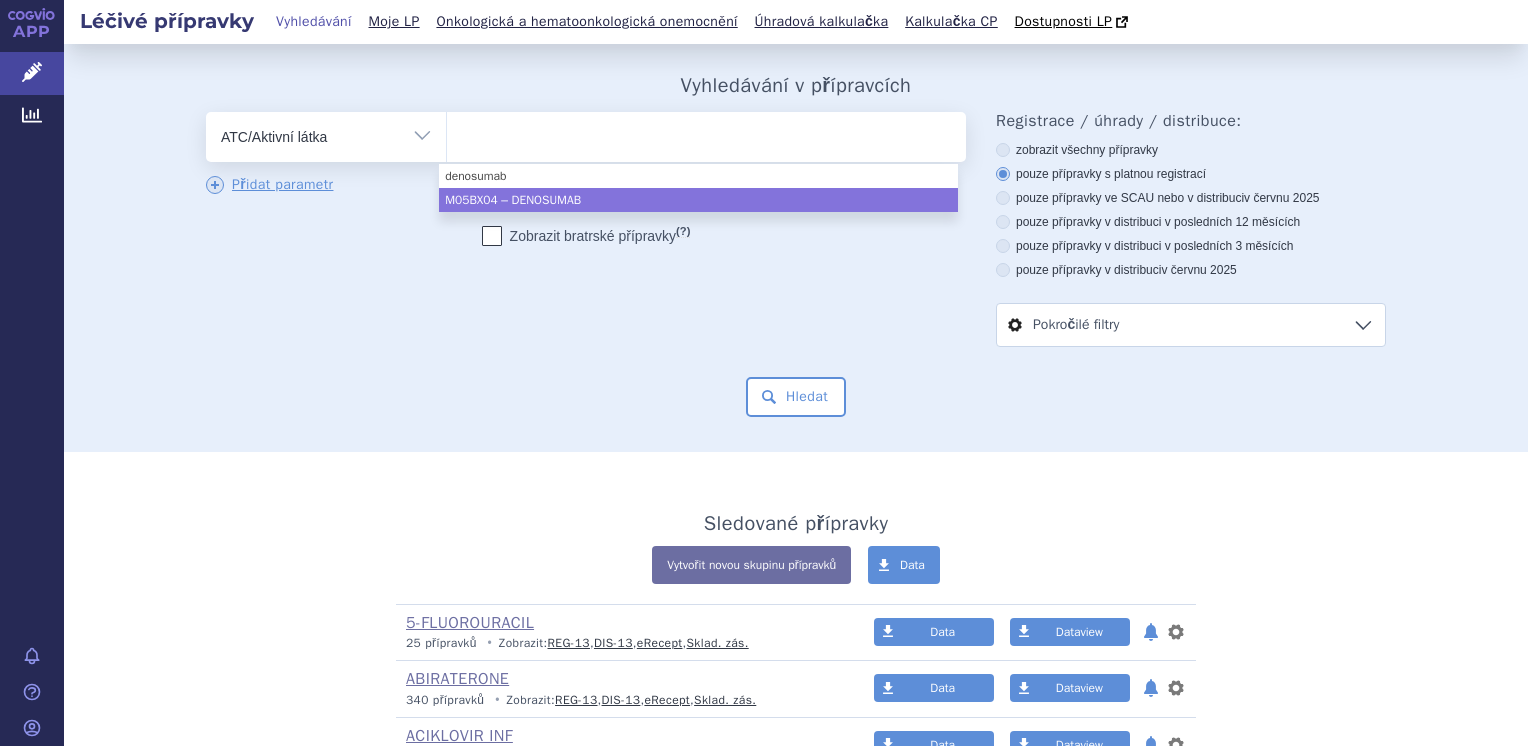 select on "M05BX04" 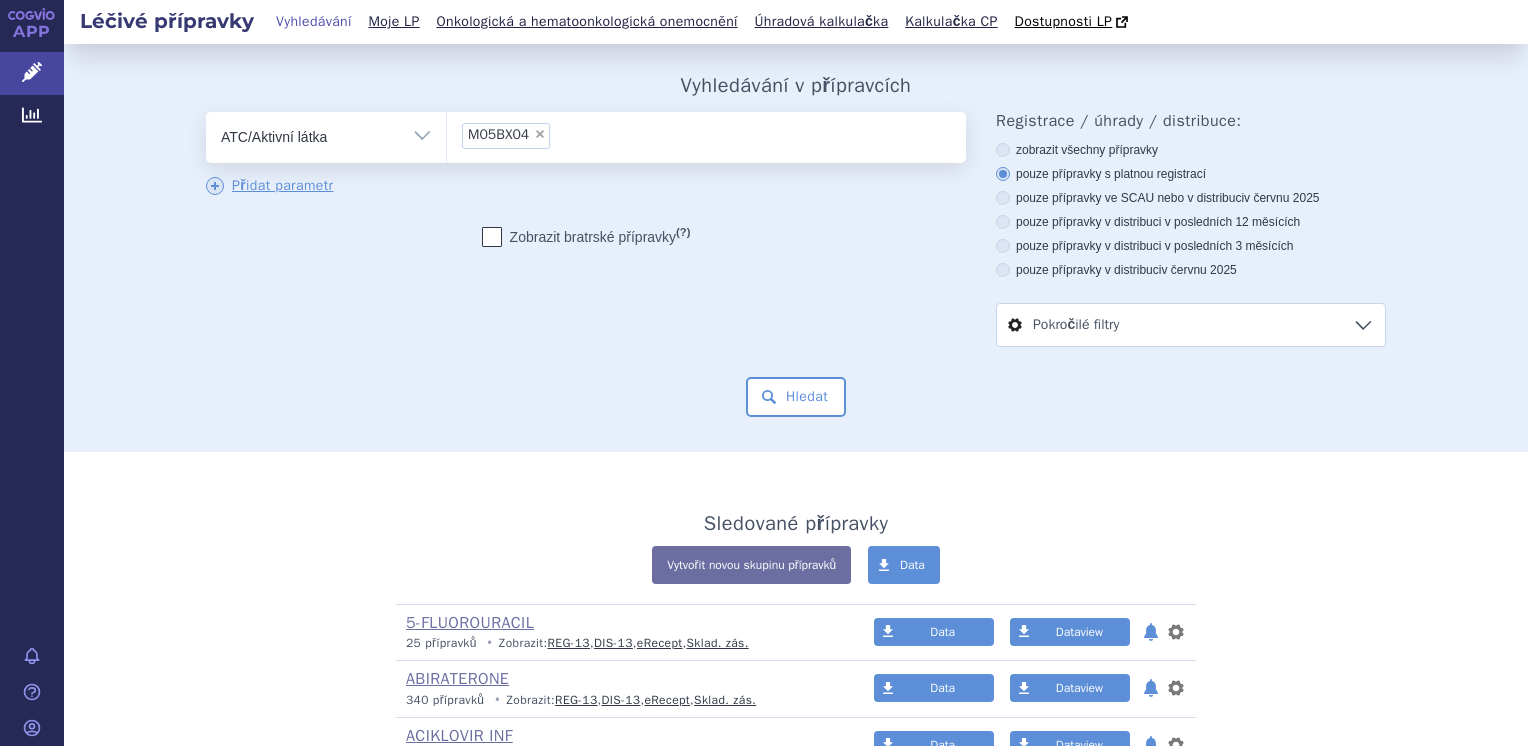 click at bounding box center (492, 237) 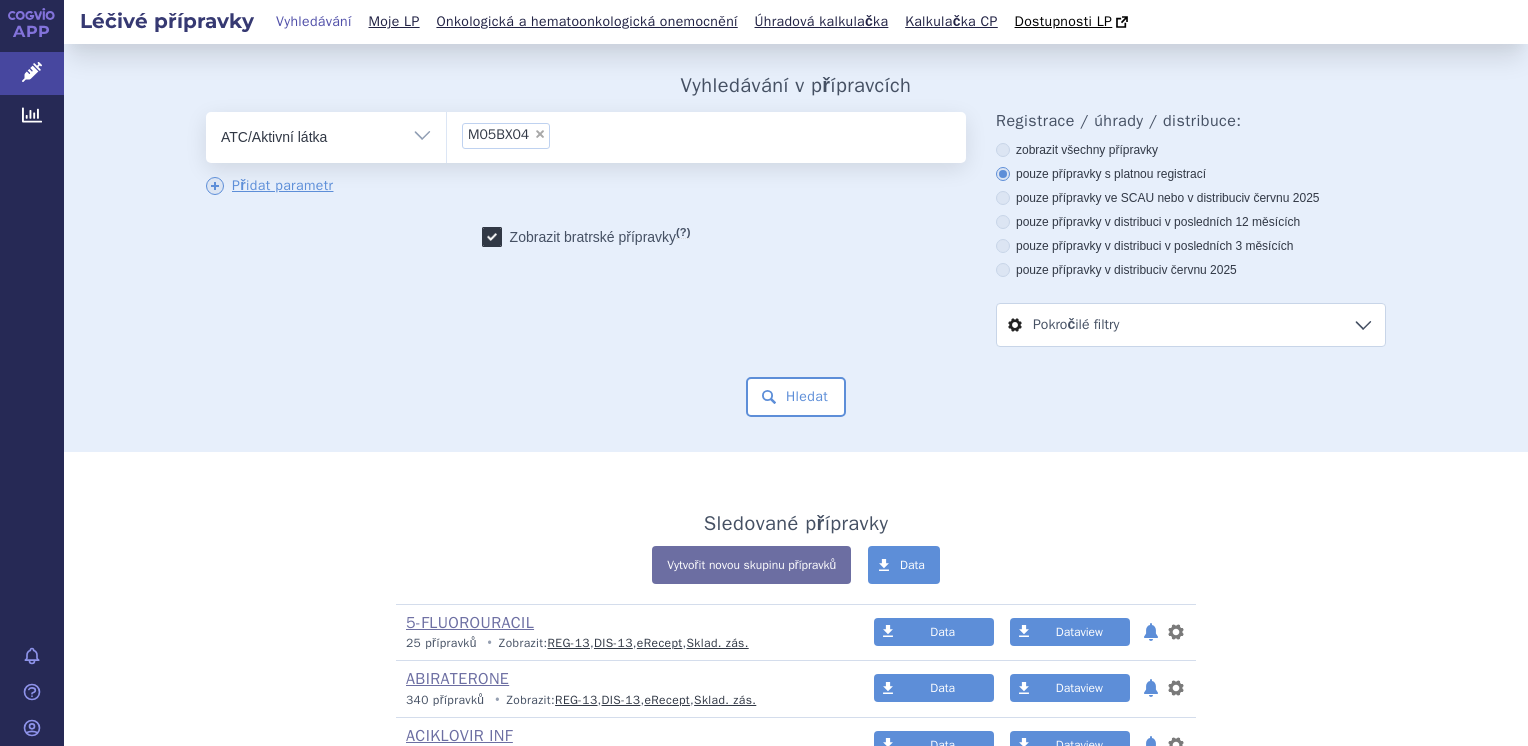 click at bounding box center (492, 237) 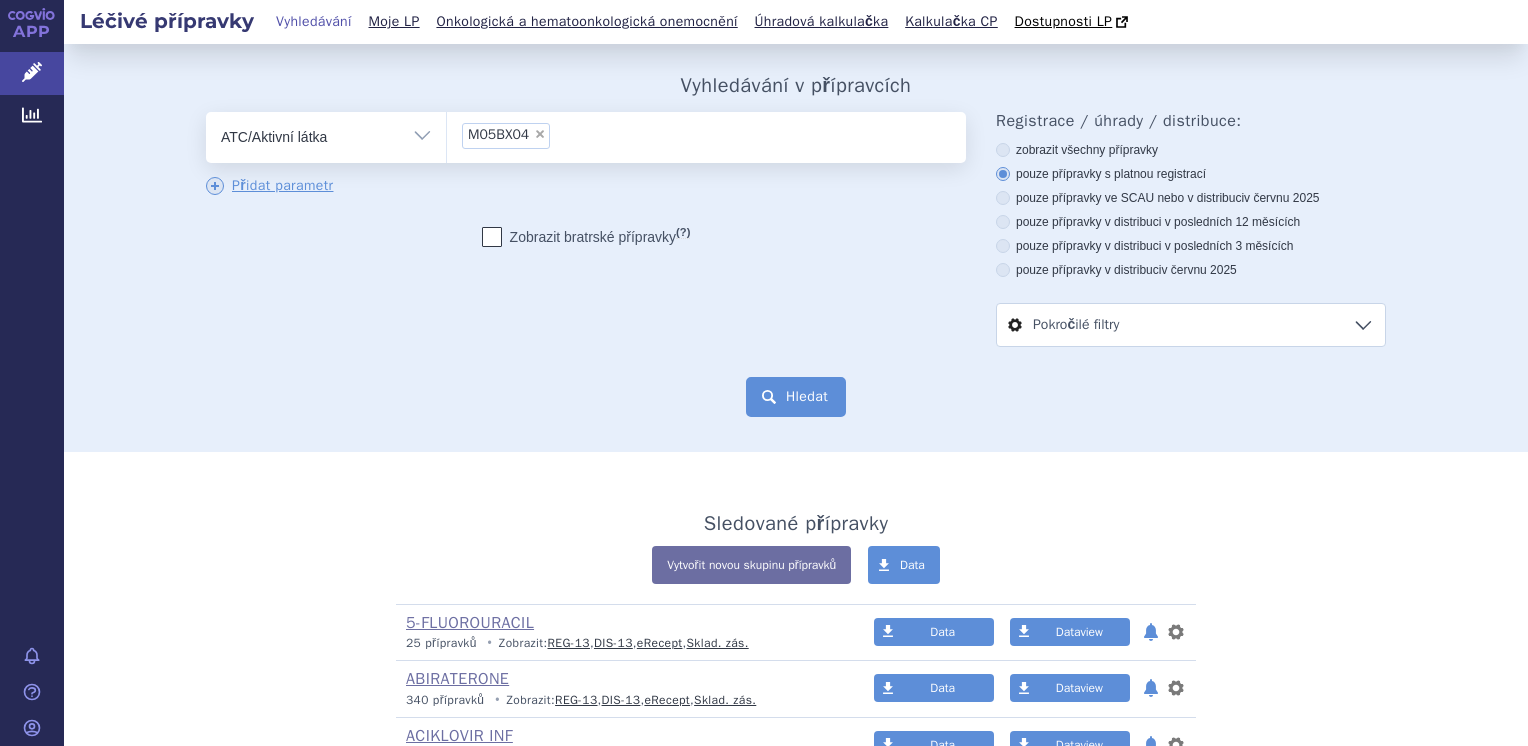 click on "Hledat" at bounding box center (796, 397) 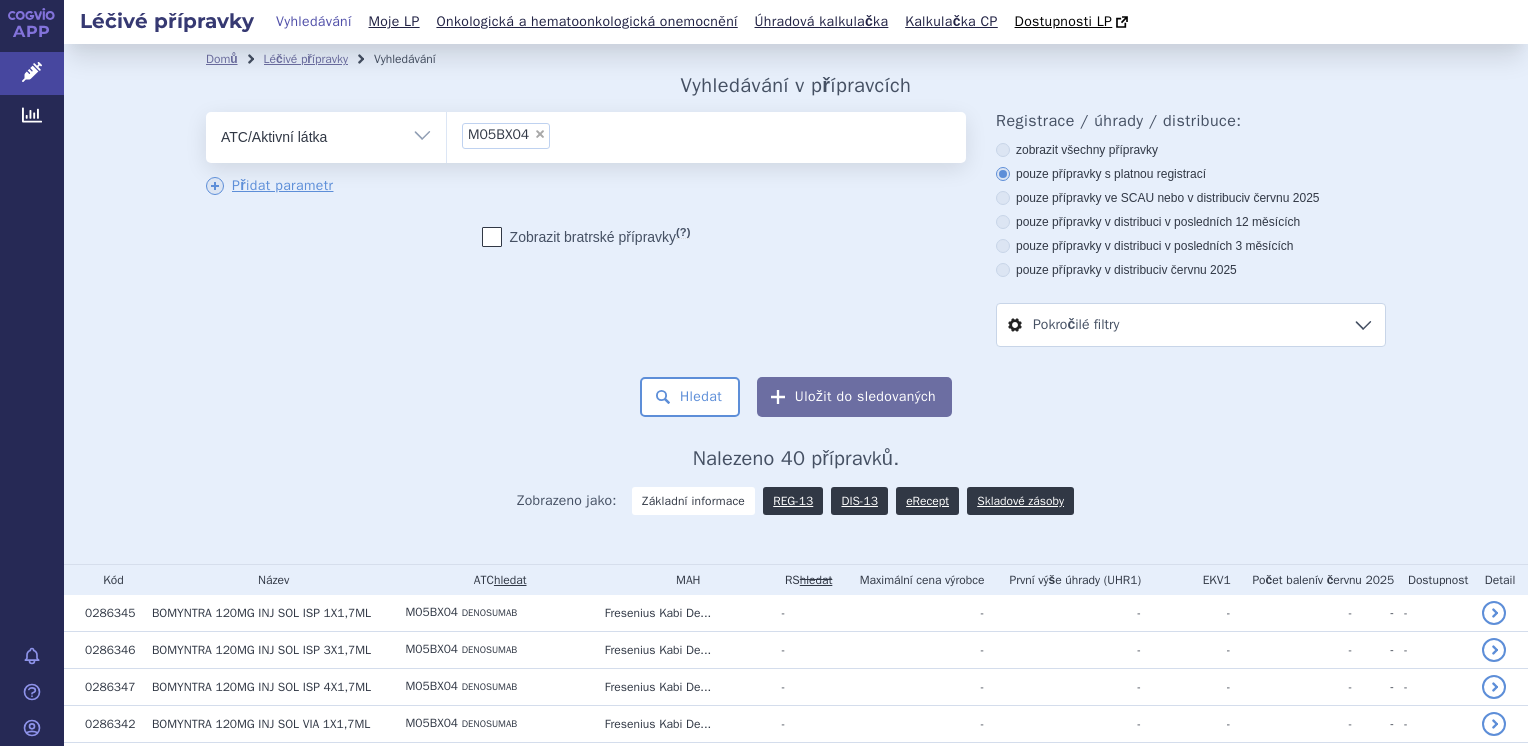 scroll, scrollTop: 0, scrollLeft: 0, axis: both 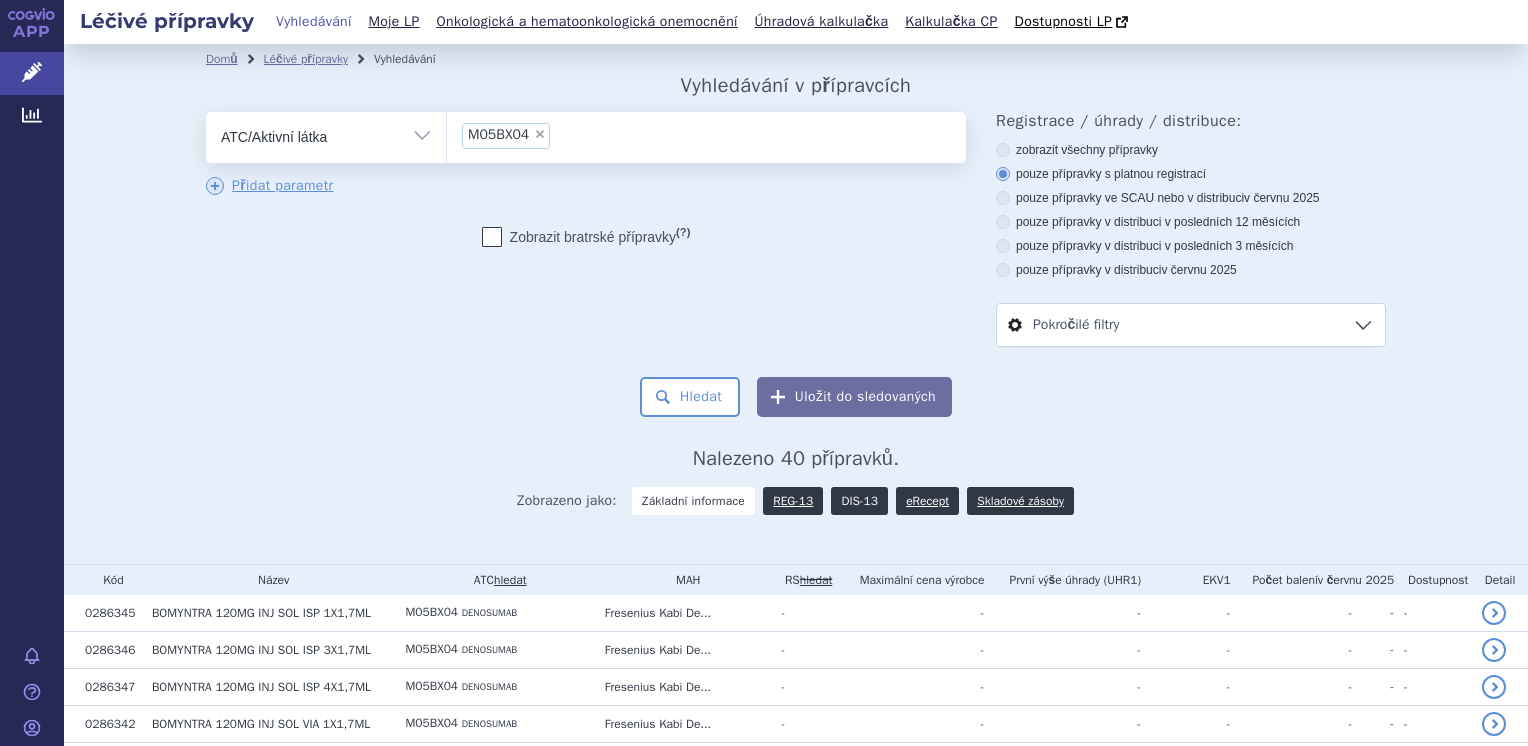 click on "DIS-13" at bounding box center [859, 501] 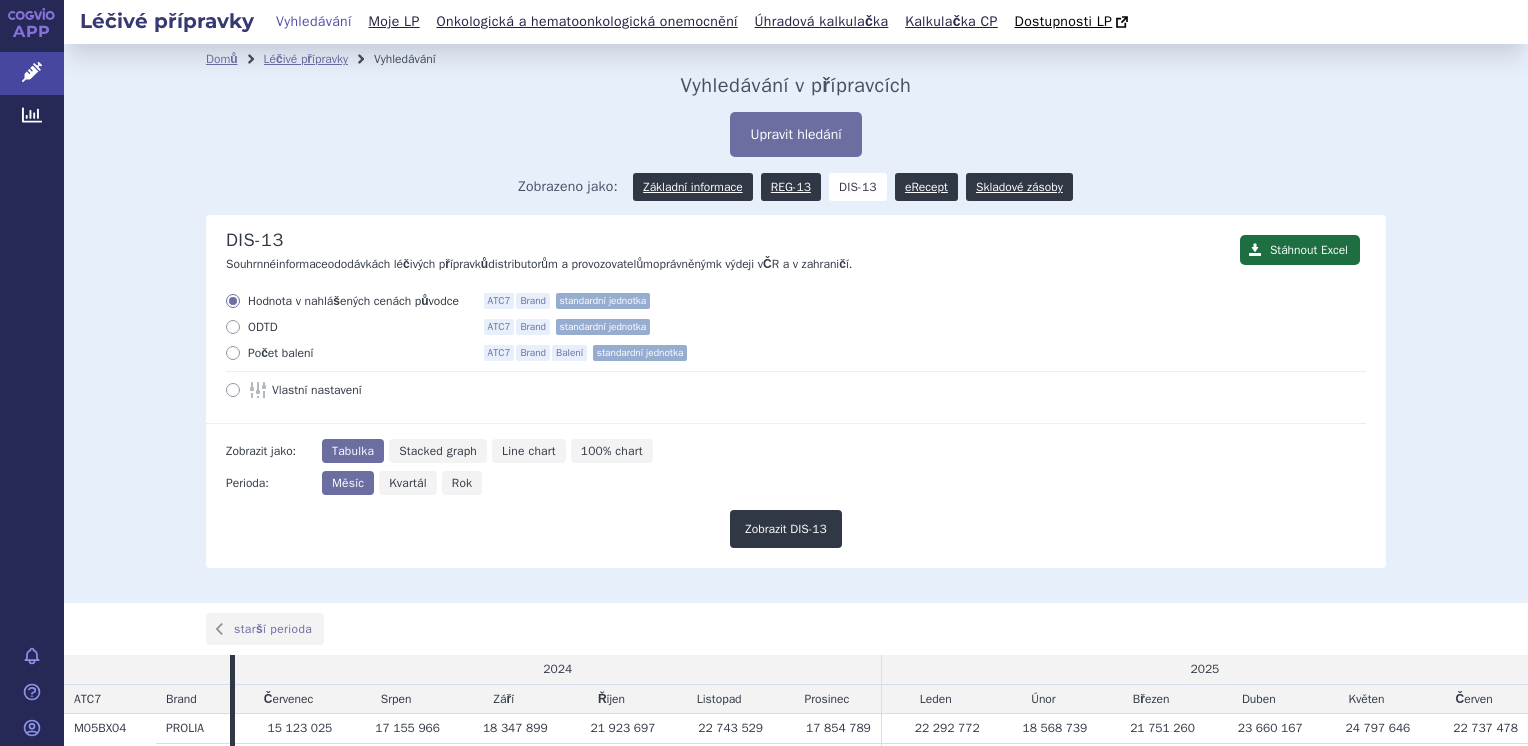 scroll, scrollTop: 0, scrollLeft: 0, axis: both 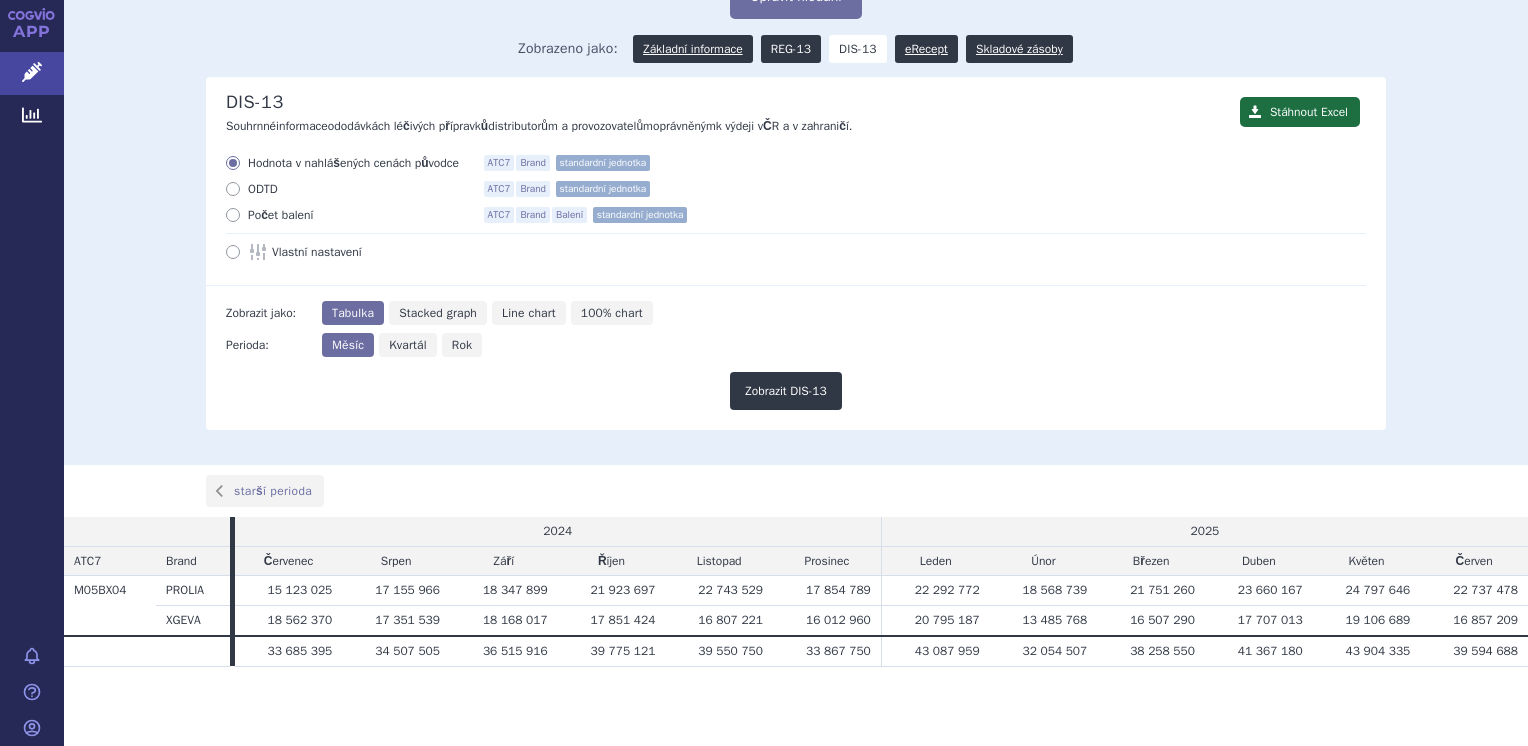 click on "REG-13" at bounding box center (791, 49) 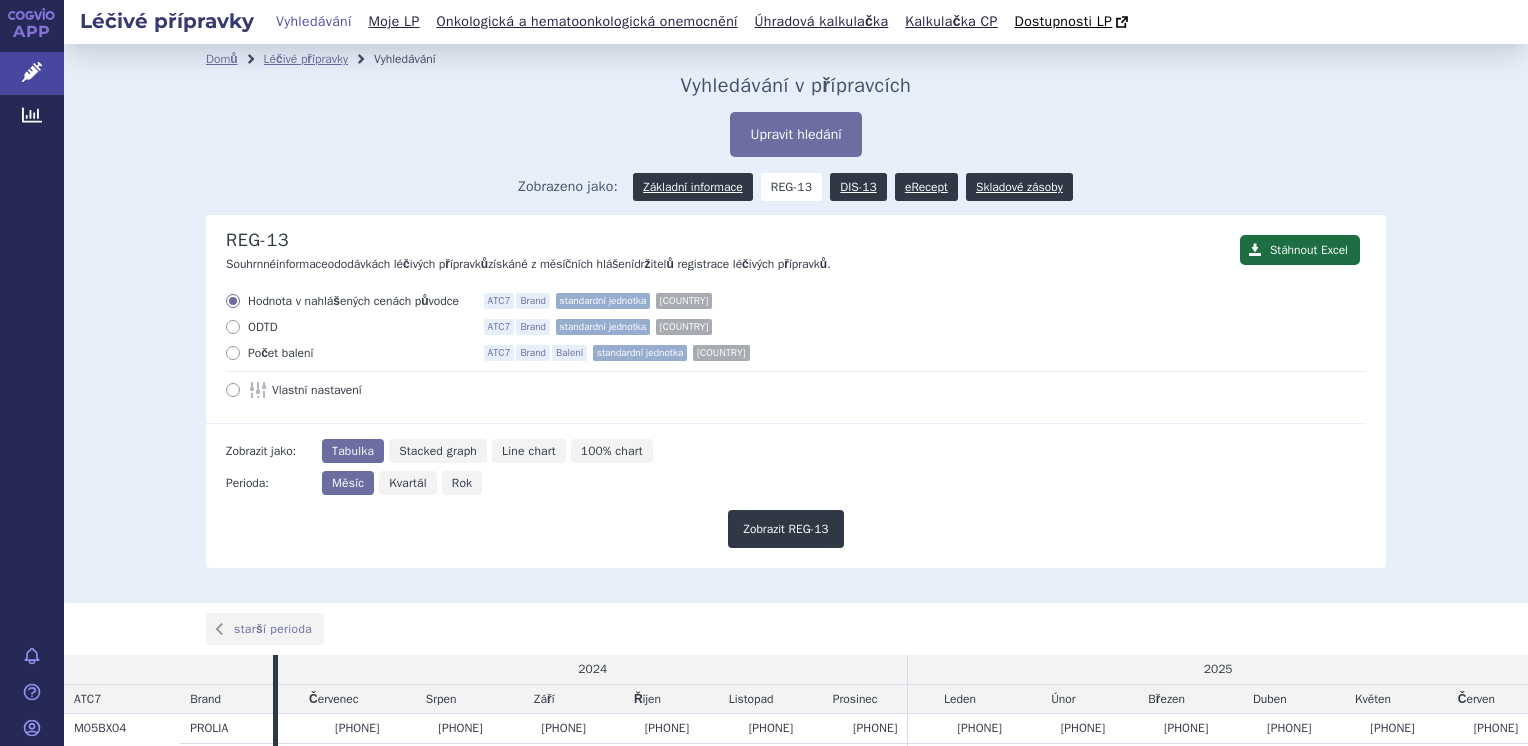 scroll, scrollTop: 0, scrollLeft: 0, axis: both 